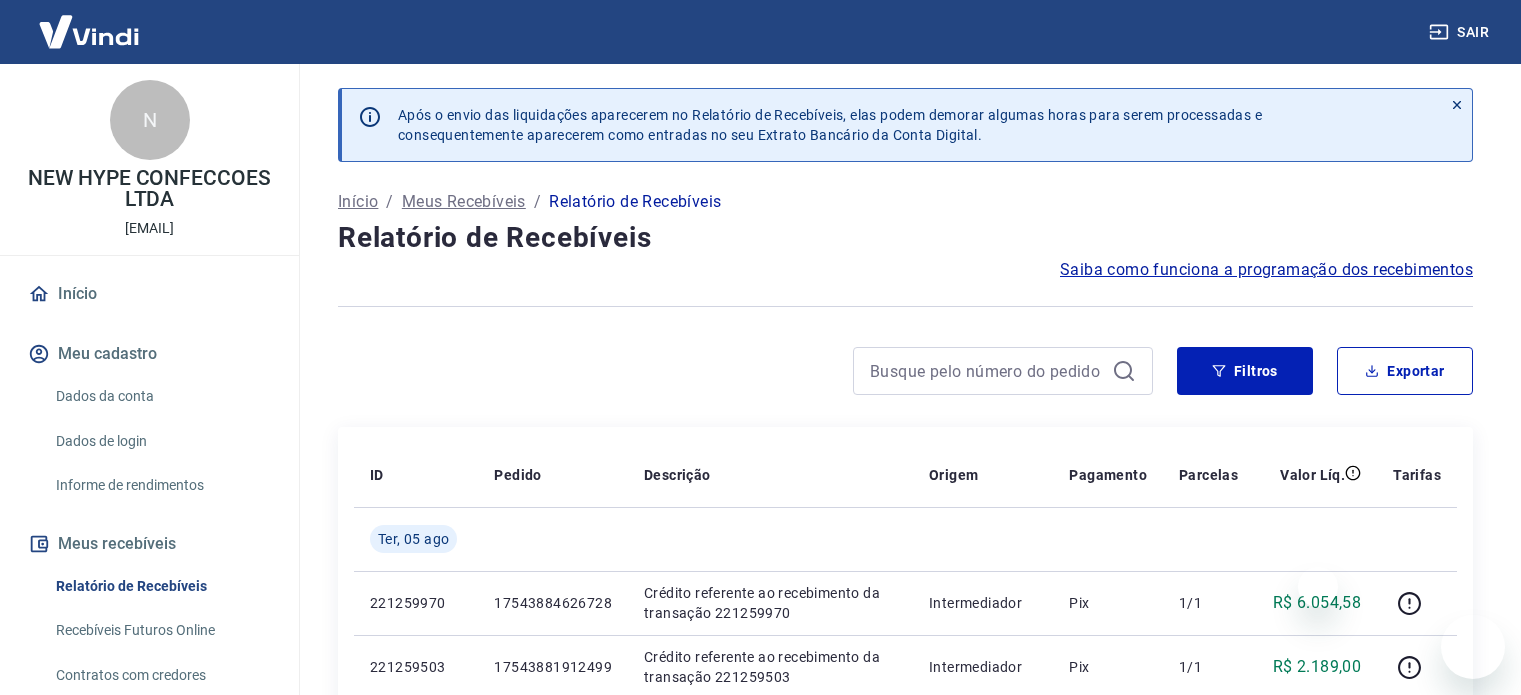 scroll, scrollTop: 247, scrollLeft: 0, axis: vertical 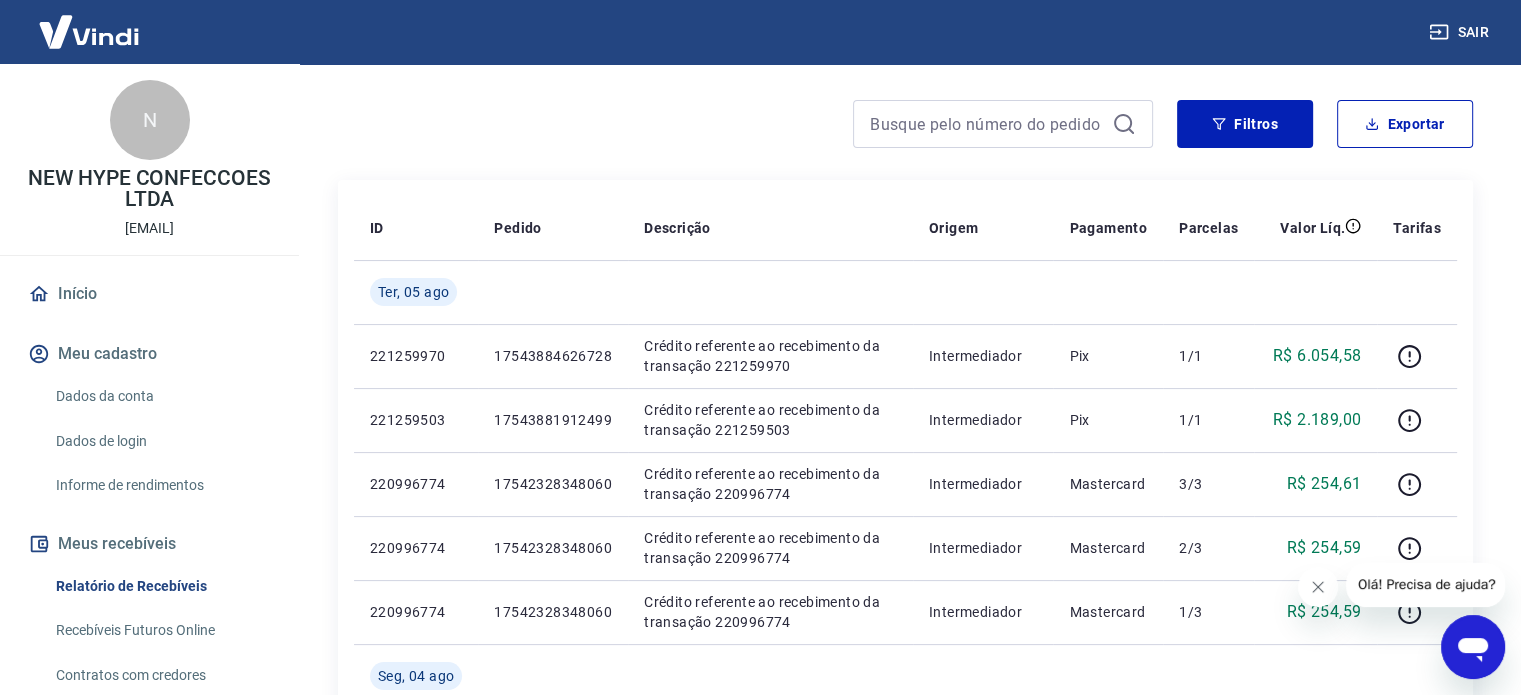 click 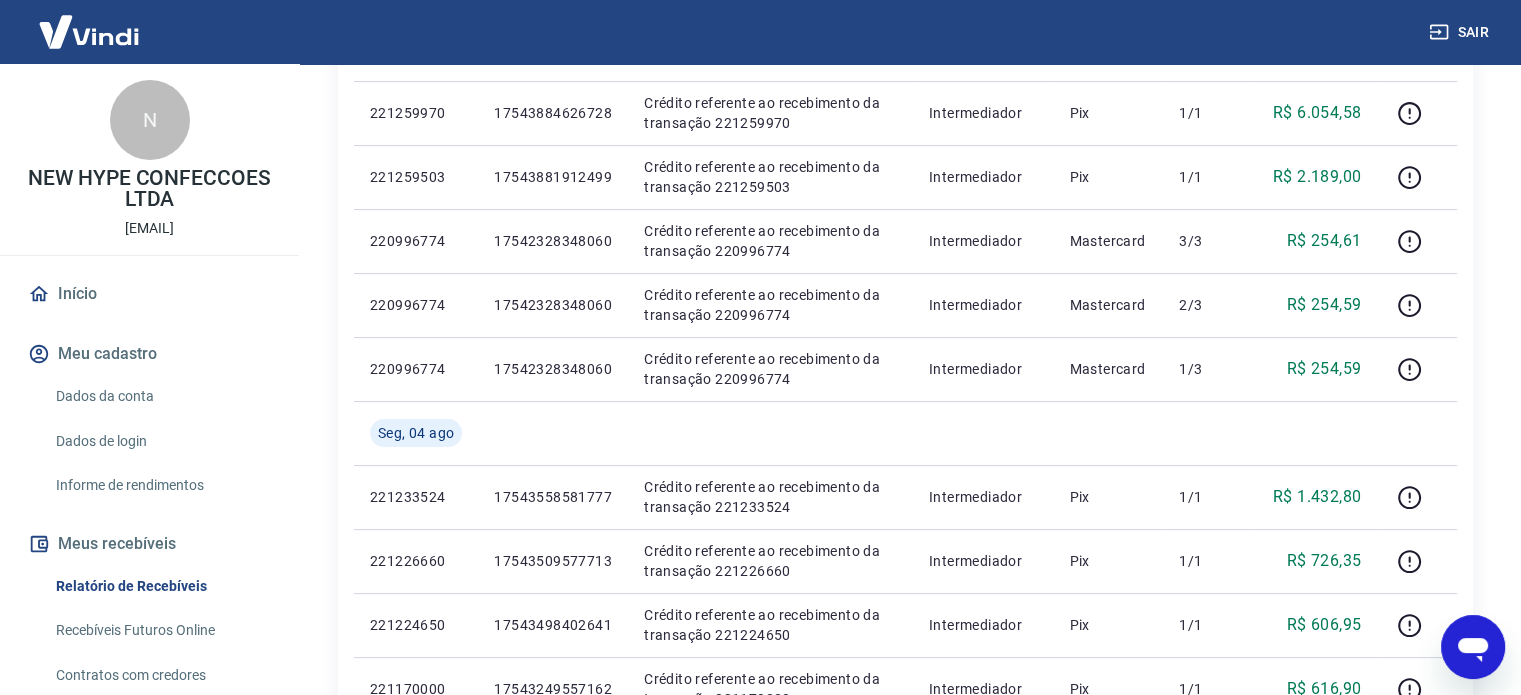 scroll, scrollTop: 608, scrollLeft: 0, axis: vertical 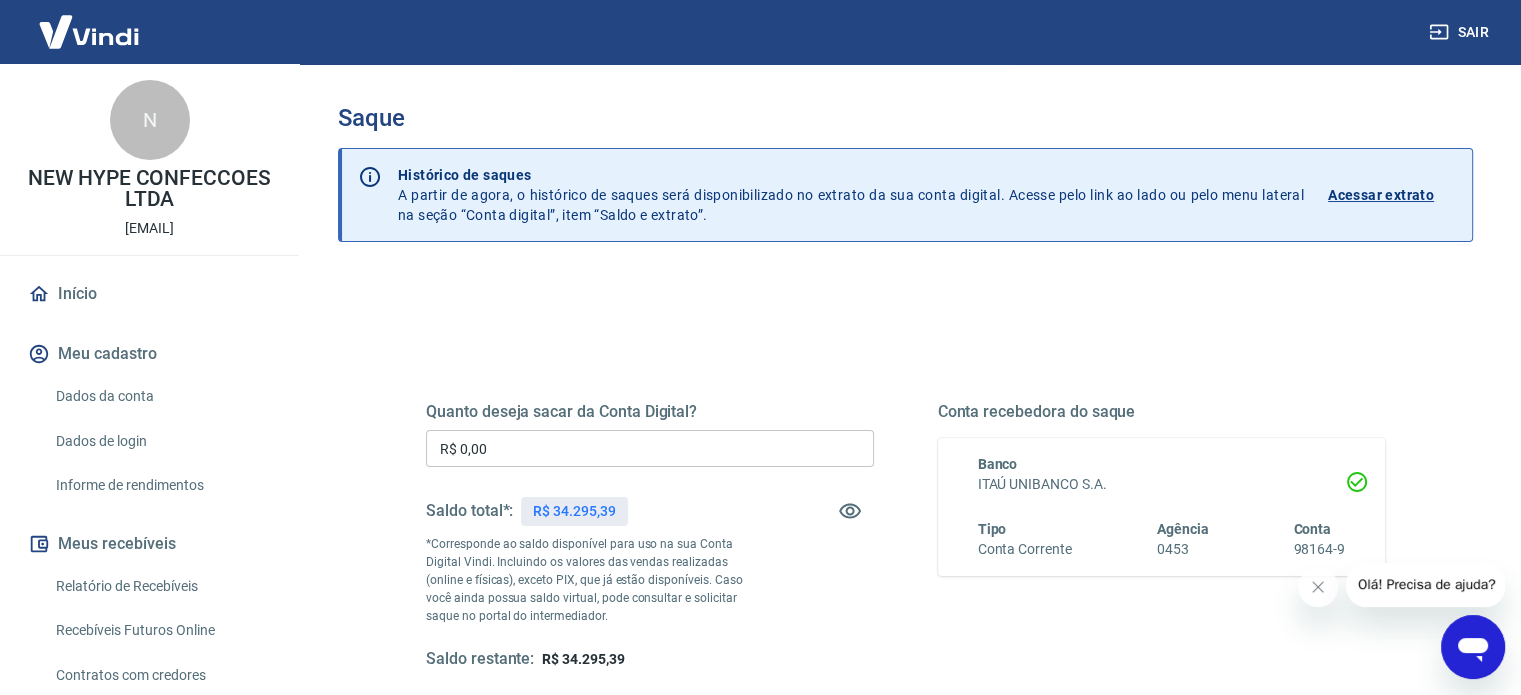 click on "R$ 0,00" at bounding box center [650, 448] 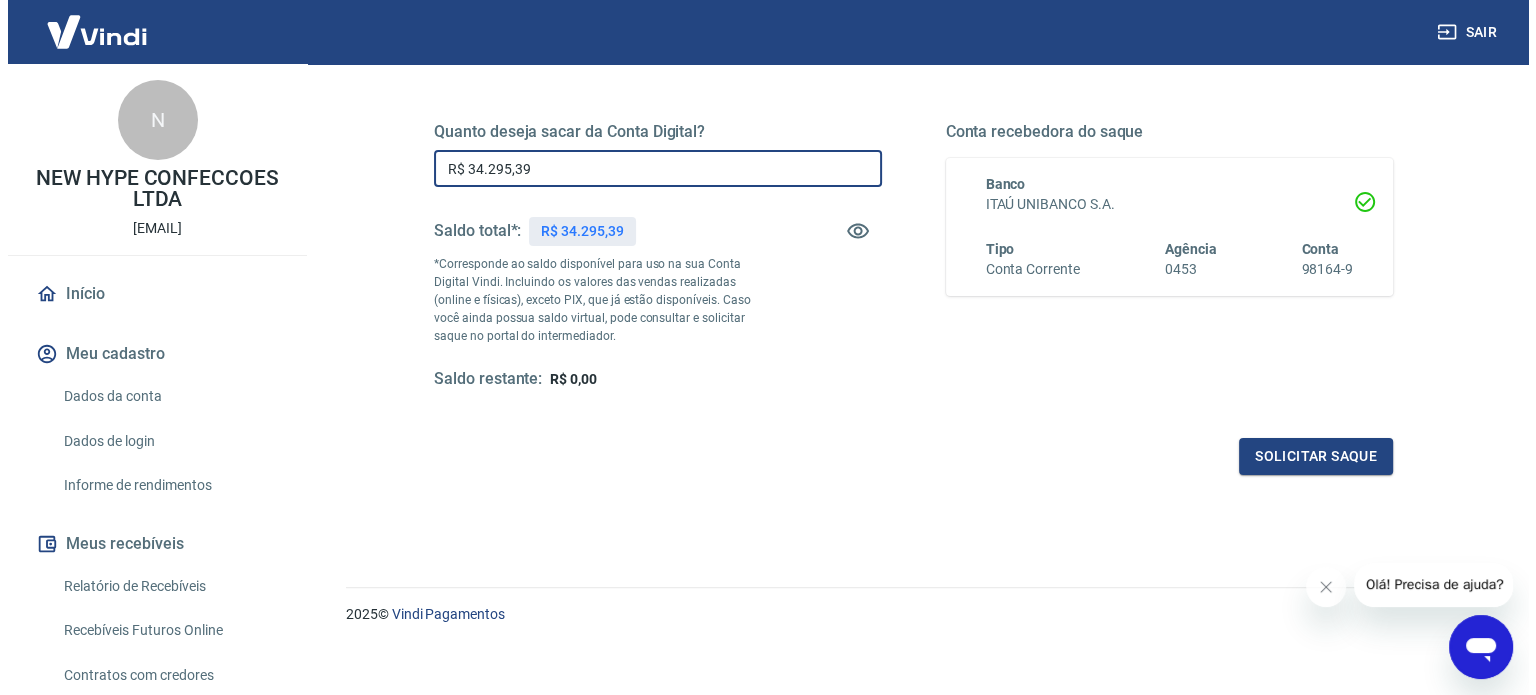 scroll, scrollTop: 292, scrollLeft: 0, axis: vertical 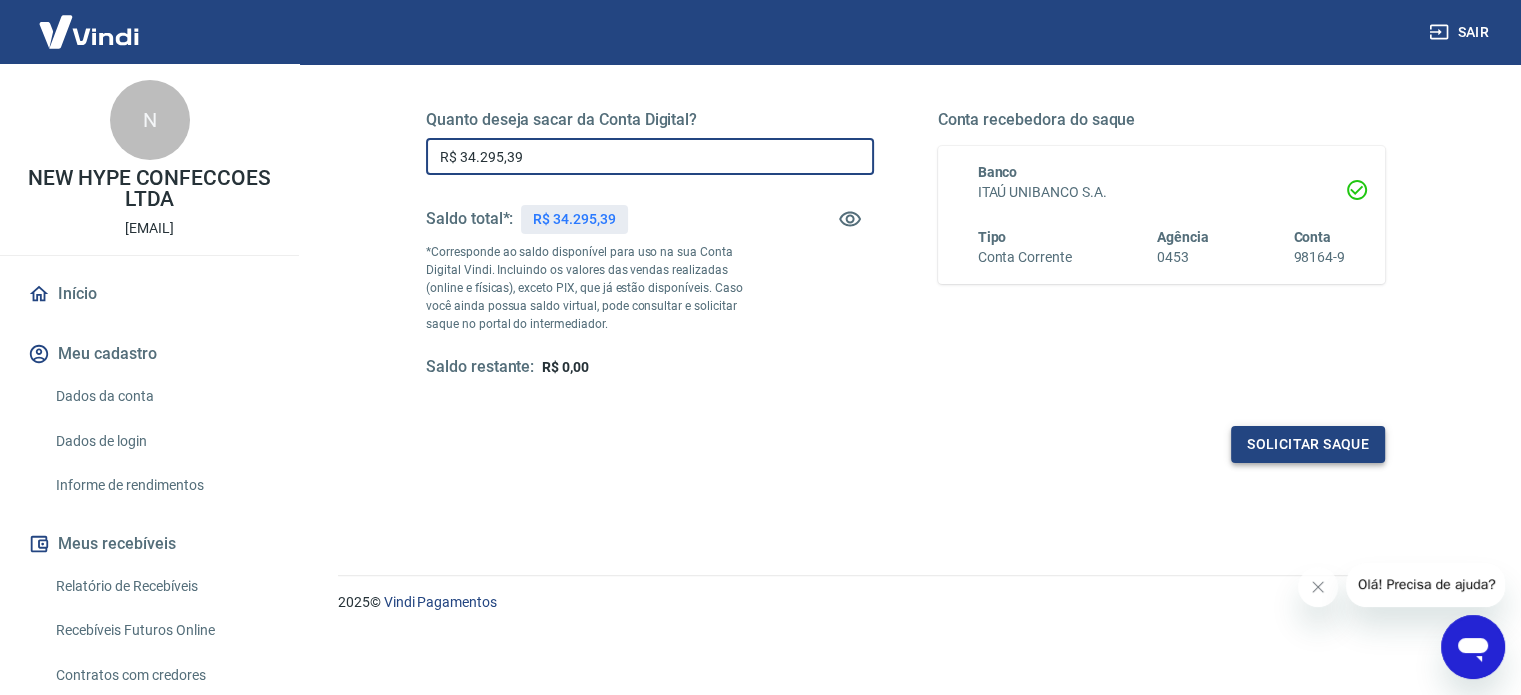 type on "R$ 34.295,39" 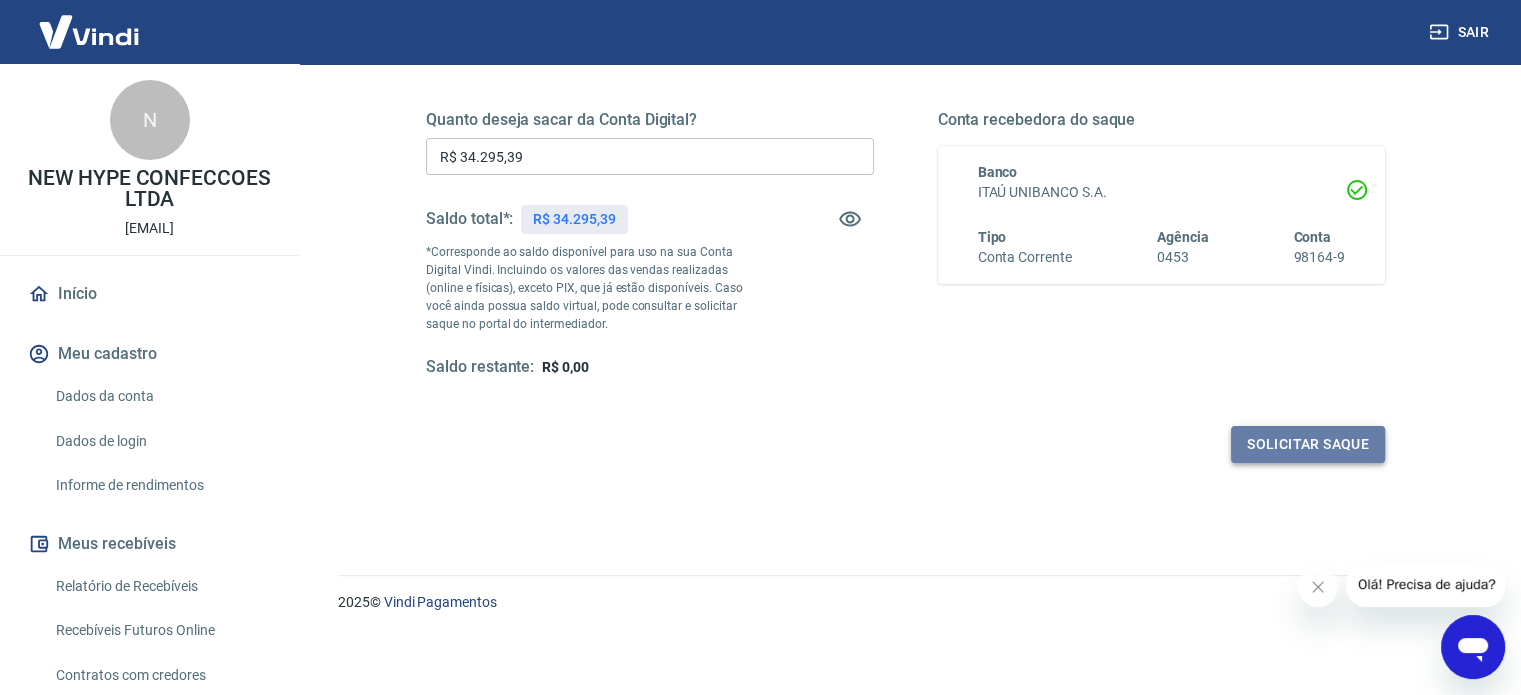 click on "Solicitar saque" at bounding box center (1308, 444) 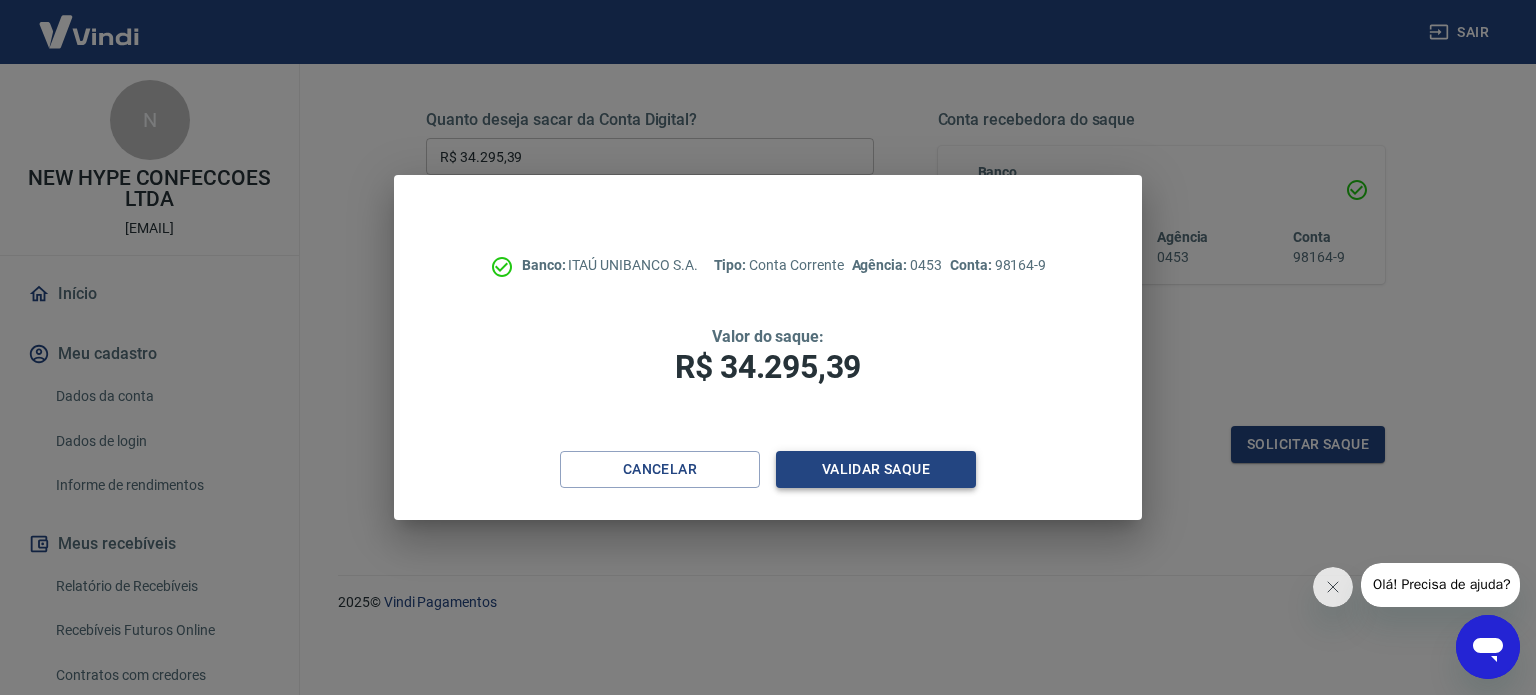 click on "Validar saque" at bounding box center (876, 469) 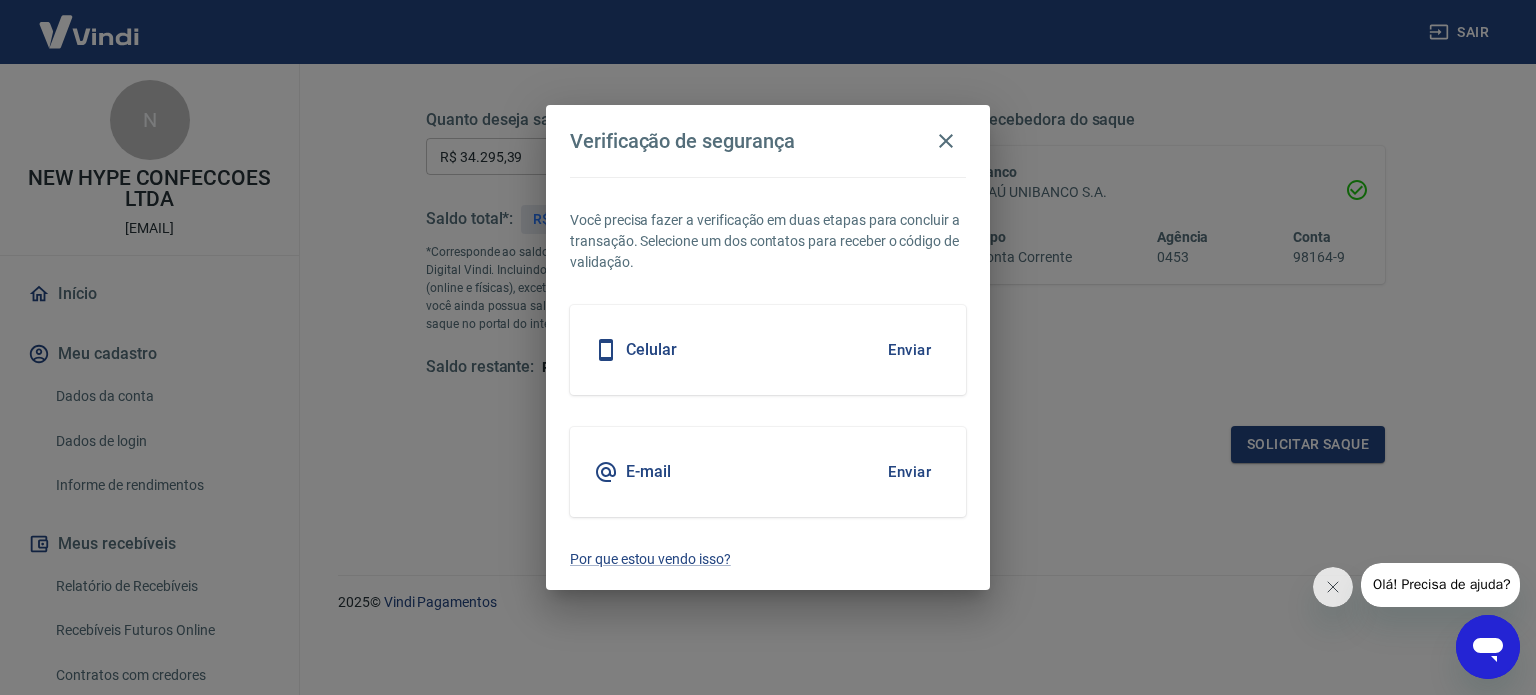 click on "Enviar" at bounding box center [909, 350] 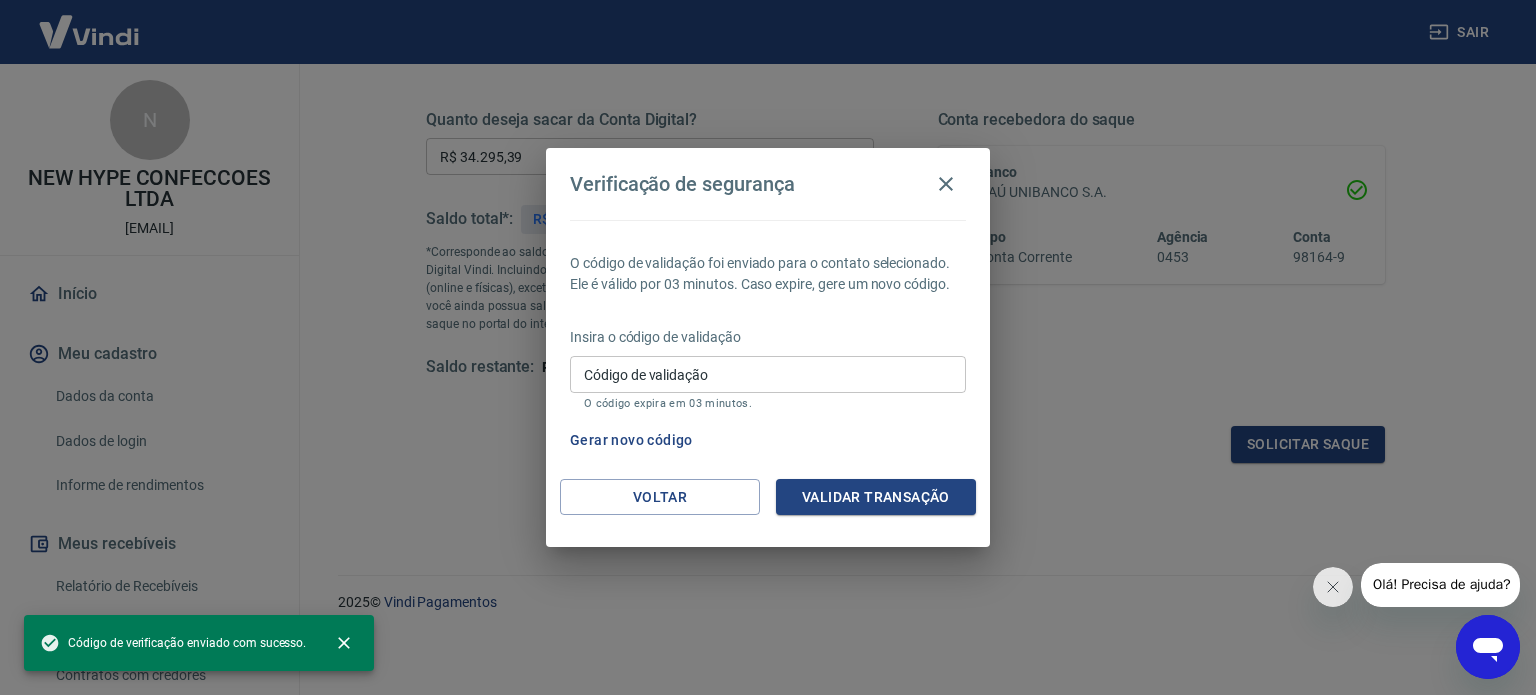 click on "Código de validação" at bounding box center [768, 374] 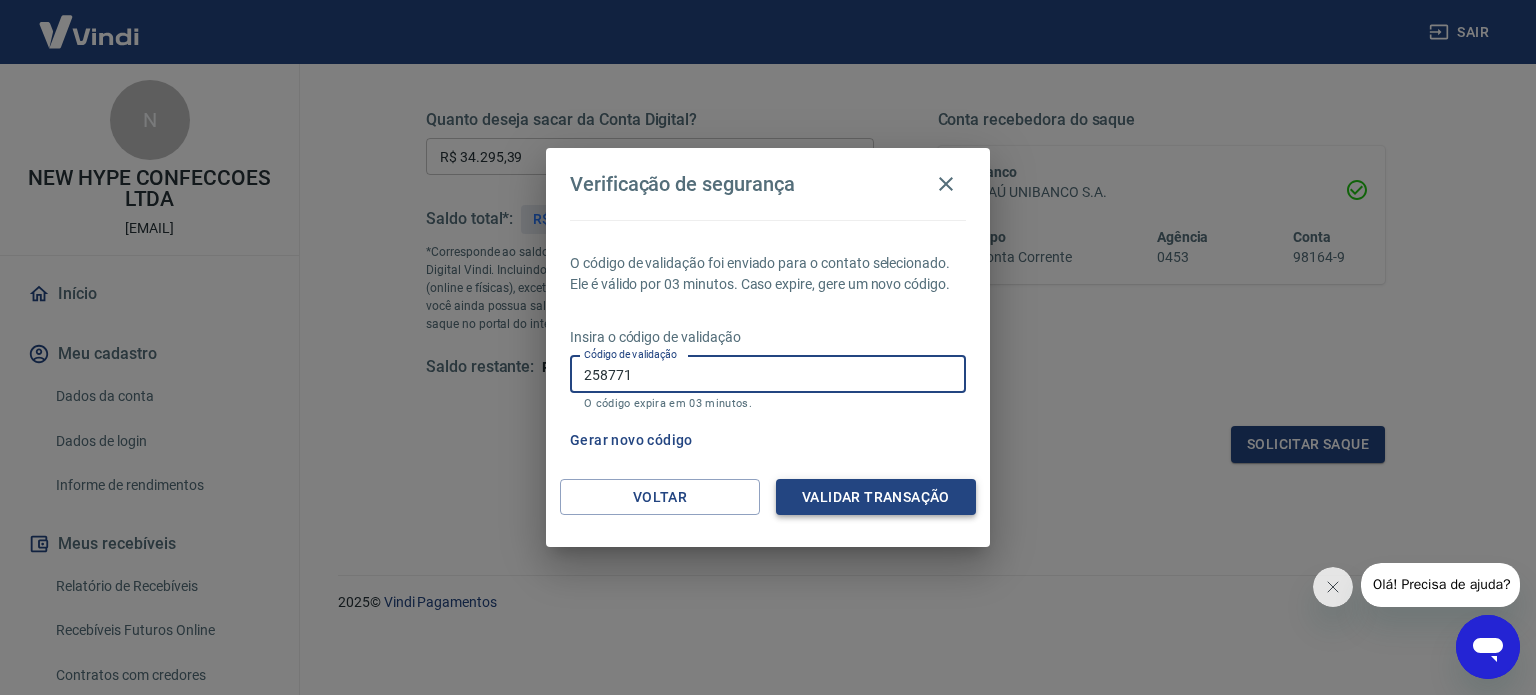 type on "258771" 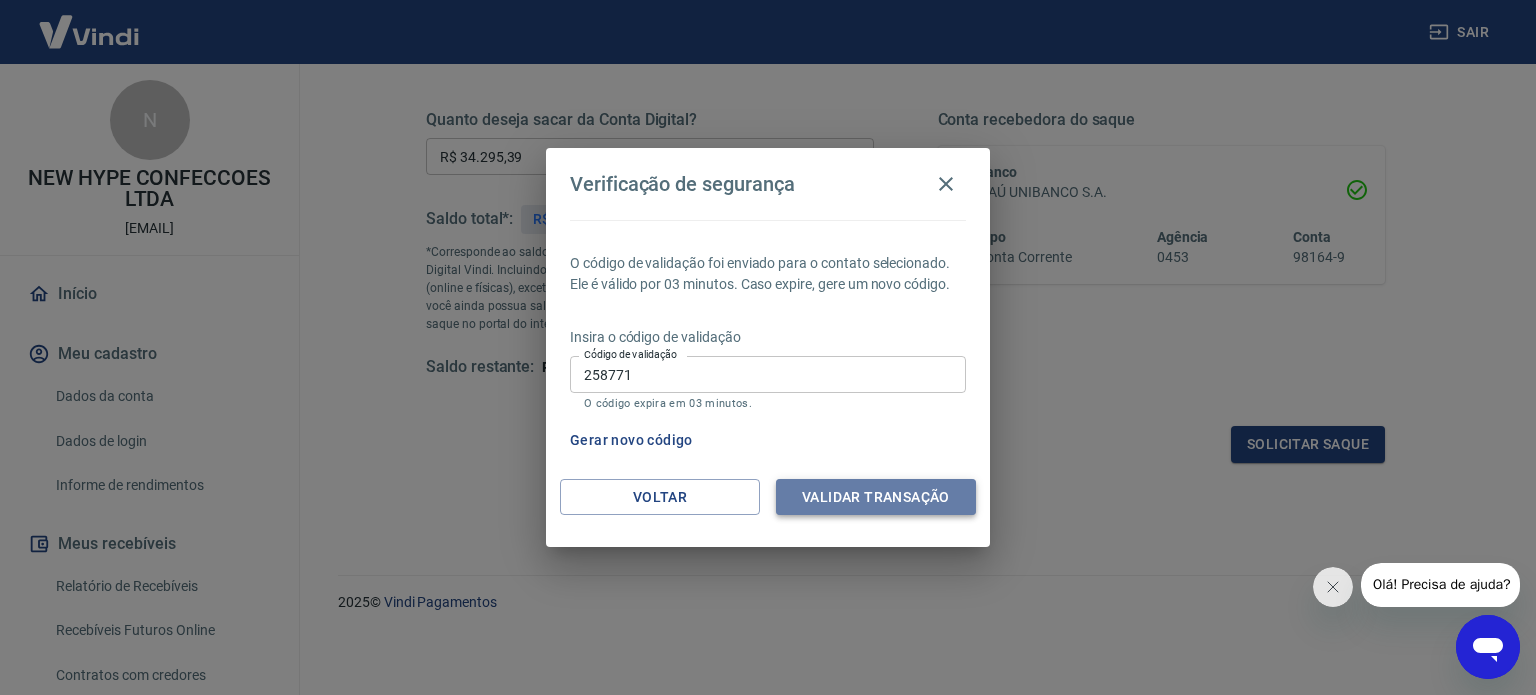 click on "Validar transação" at bounding box center (876, 497) 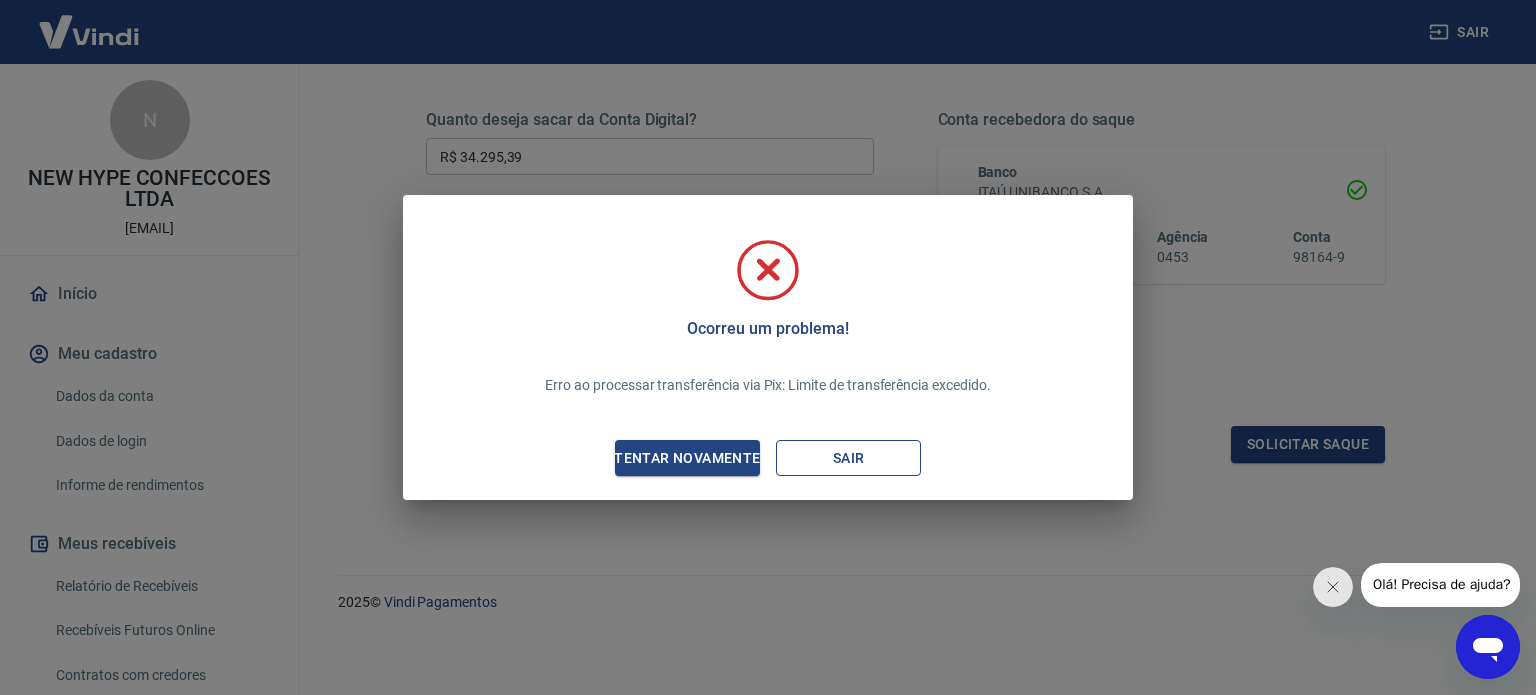 click on "Sair" at bounding box center (848, 458) 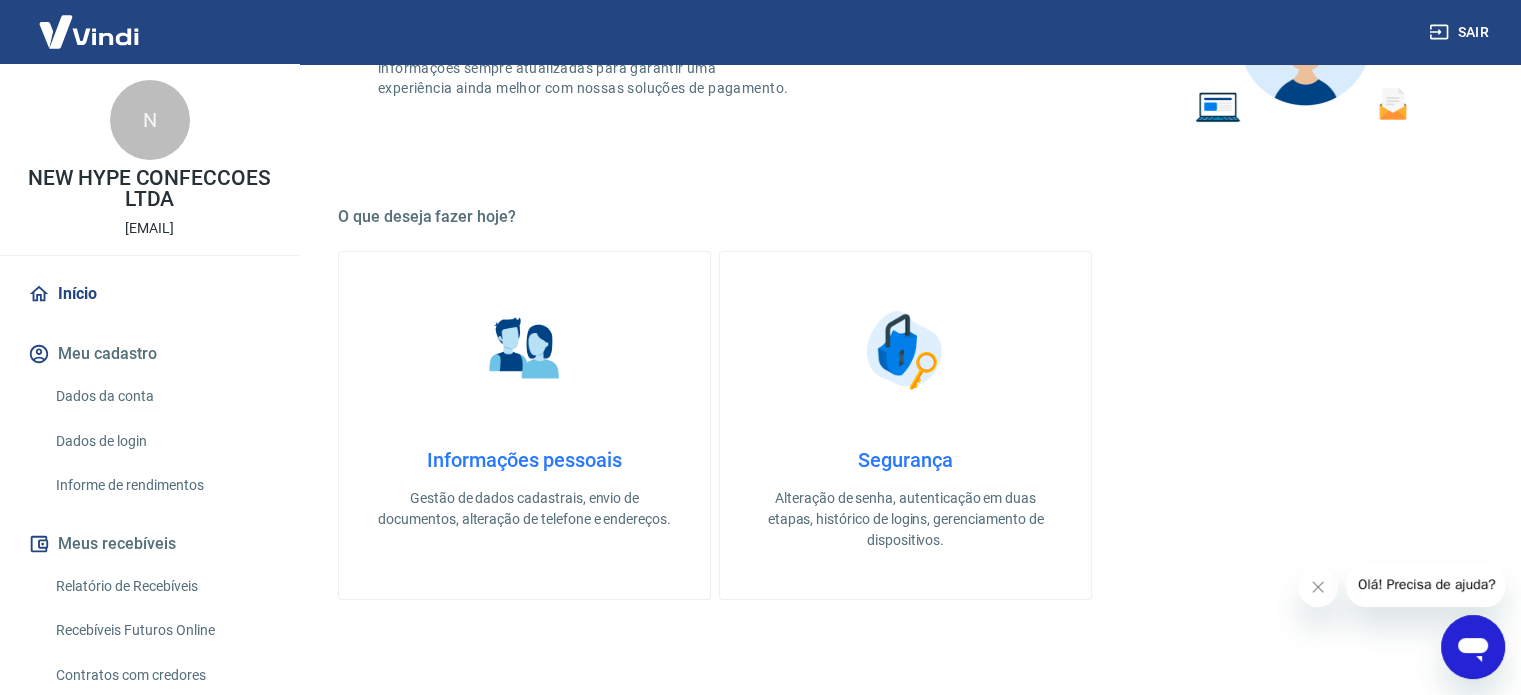 scroll, scrollTop: 200, scrollLeft: 0, axis: vertical 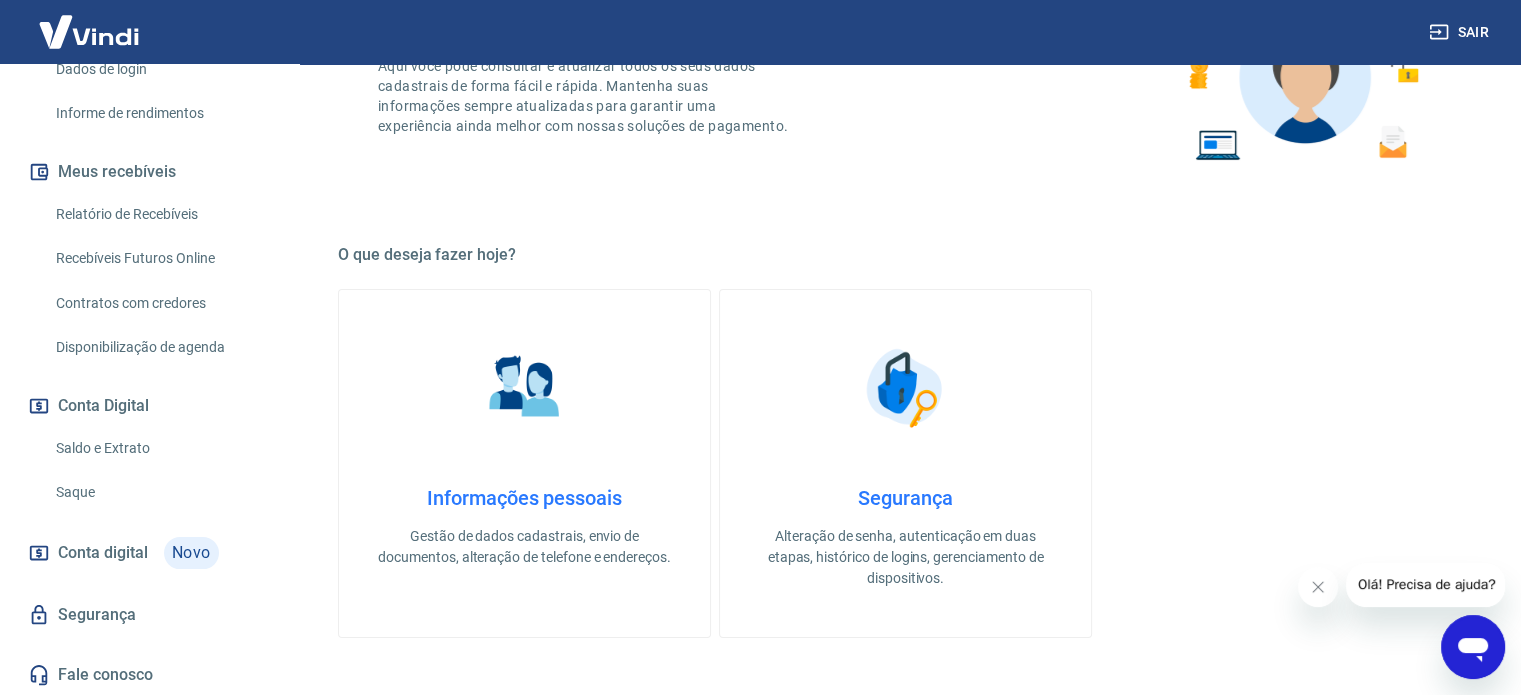 click on "Saque" at bounding box center (161, 492) 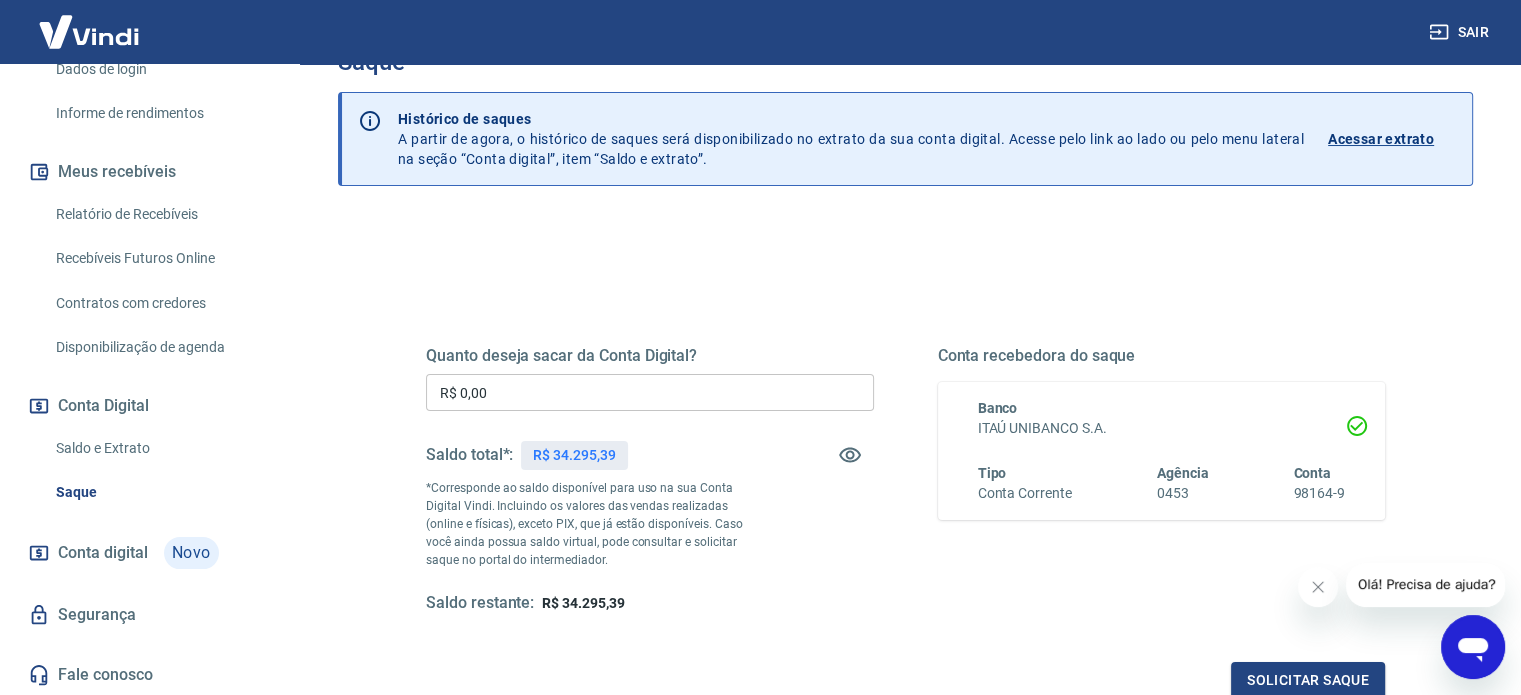 scroll, scrollTop: 100, scrollLeft: 0, axis: vertical 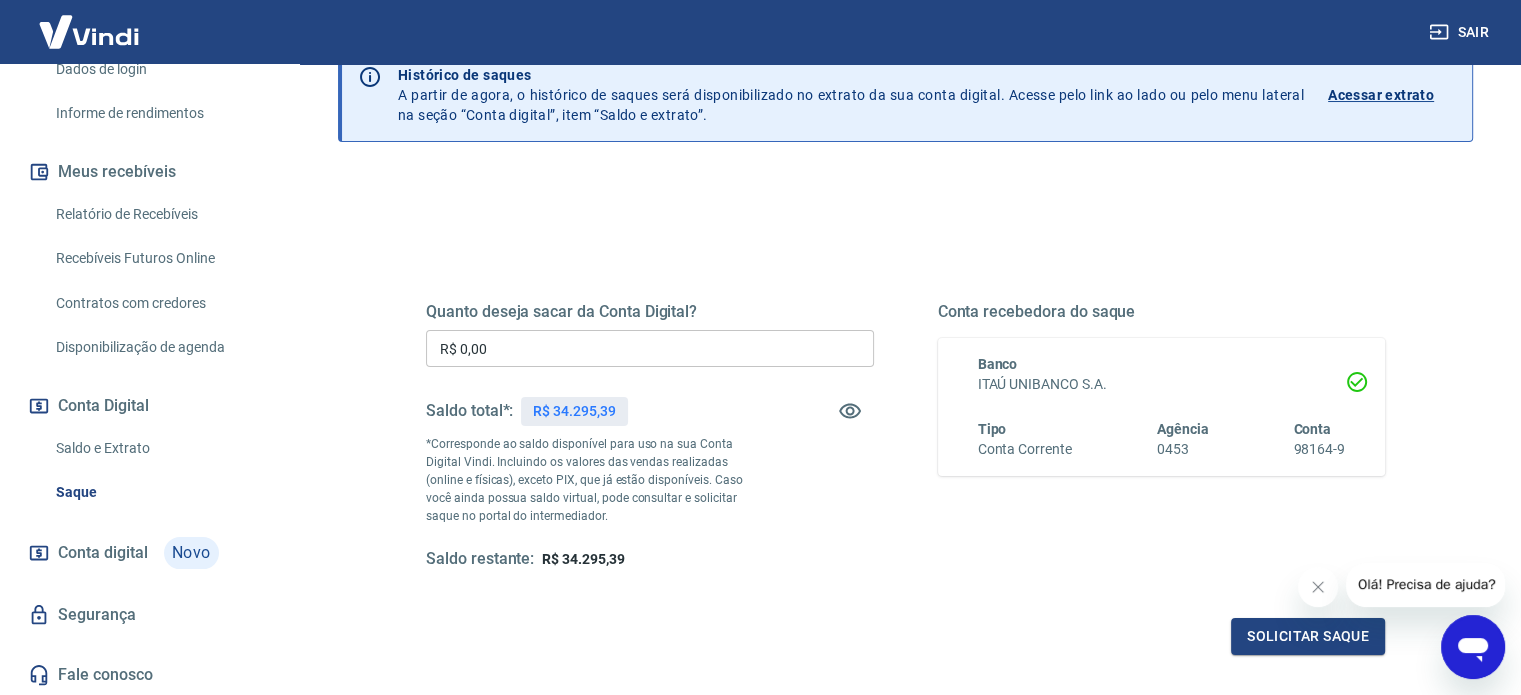 click on "Segurança" at bounding box center [149, 615] 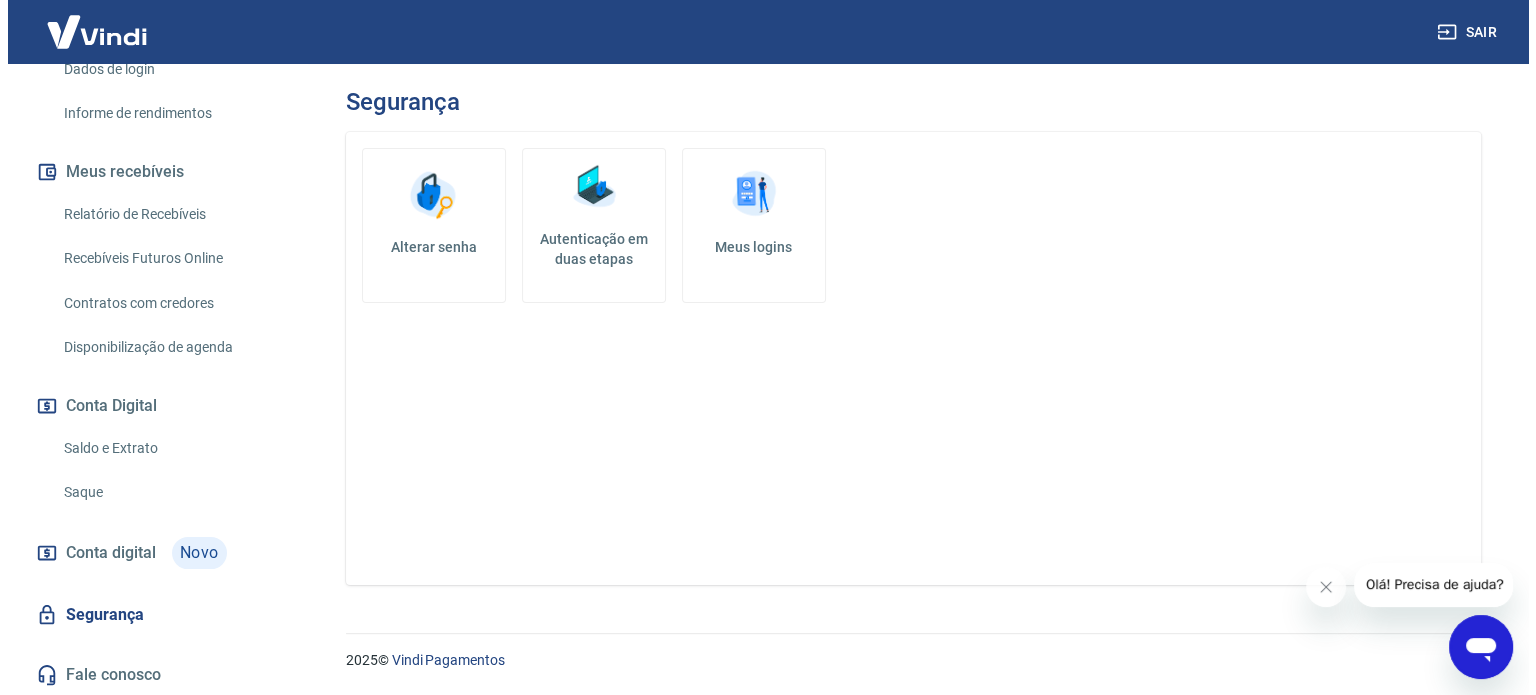 scroll, scrollTop: 0, scrollLeft: 0, axis: both 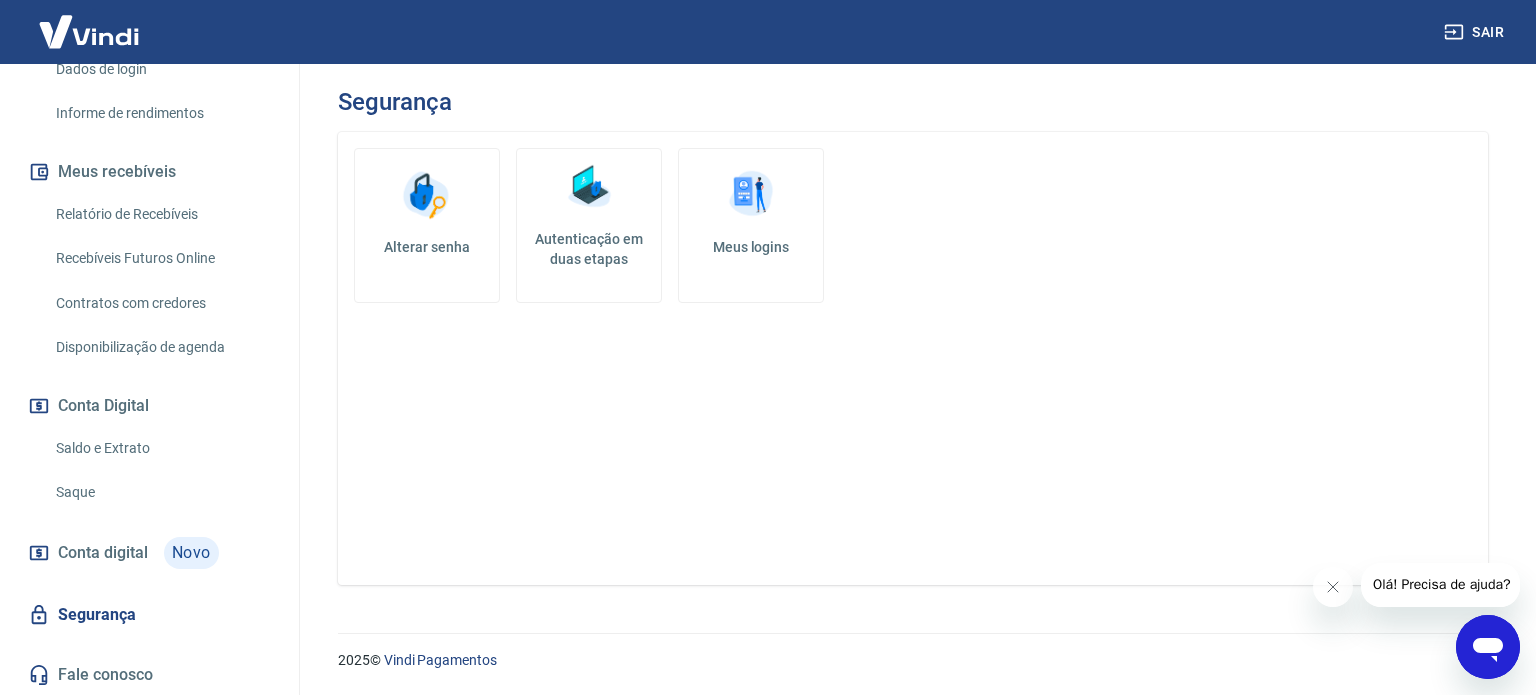 click on "Conta digital" at bounding box center (103, 553) 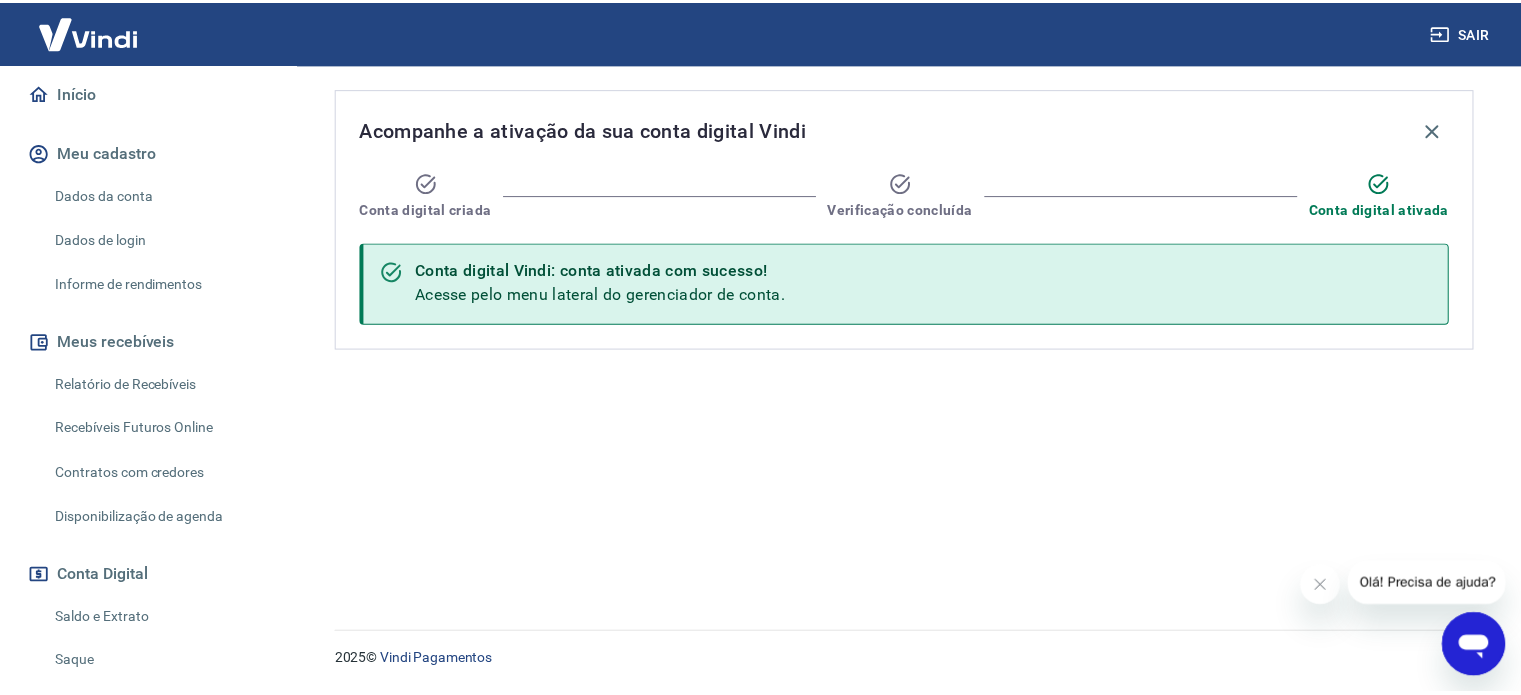 scroll, scrollTop: 372, scrollLeft: 0, axis: vertical 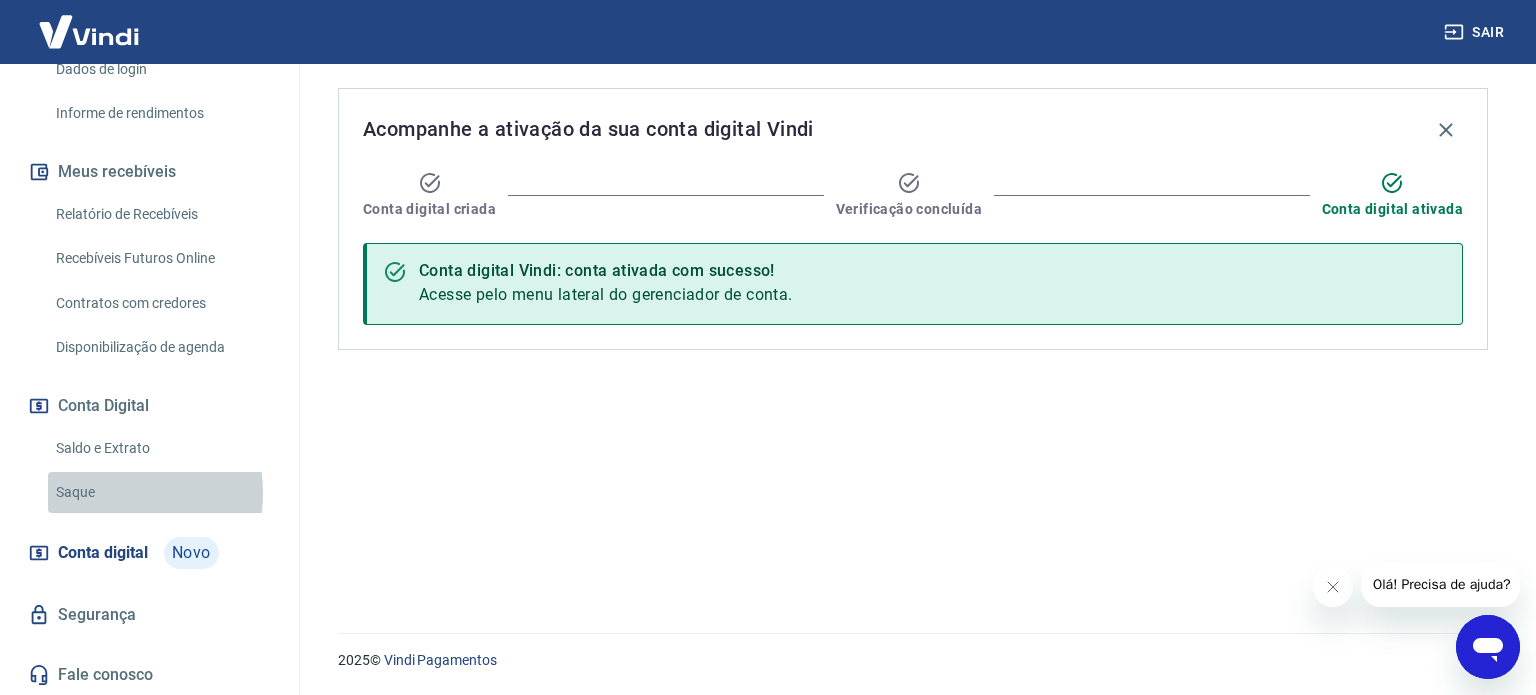 click on "Saque" at bounding box center (161, 492) 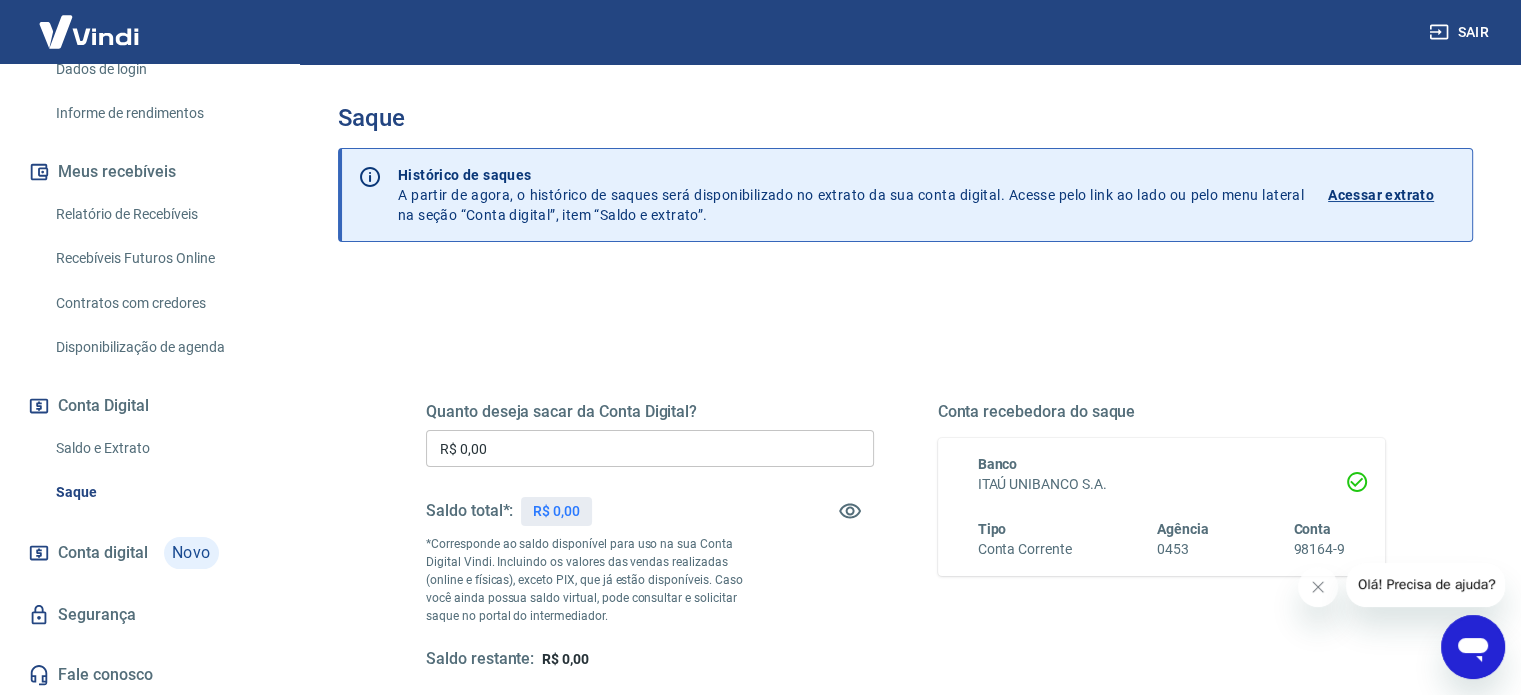 click on "R$ 0,00" at bounding box center [650, 448] 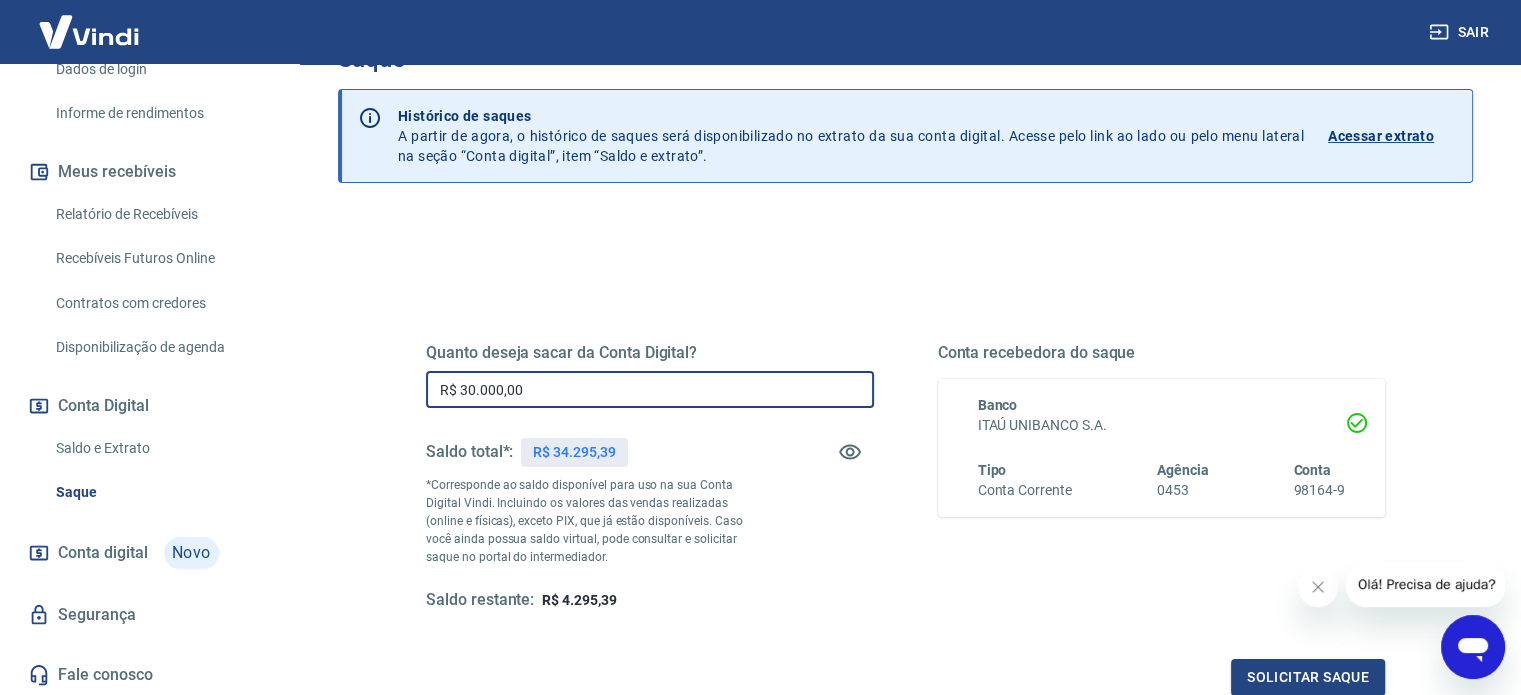 scroll, scrollTop: 292, scrollLeft: 0, axis: vertical 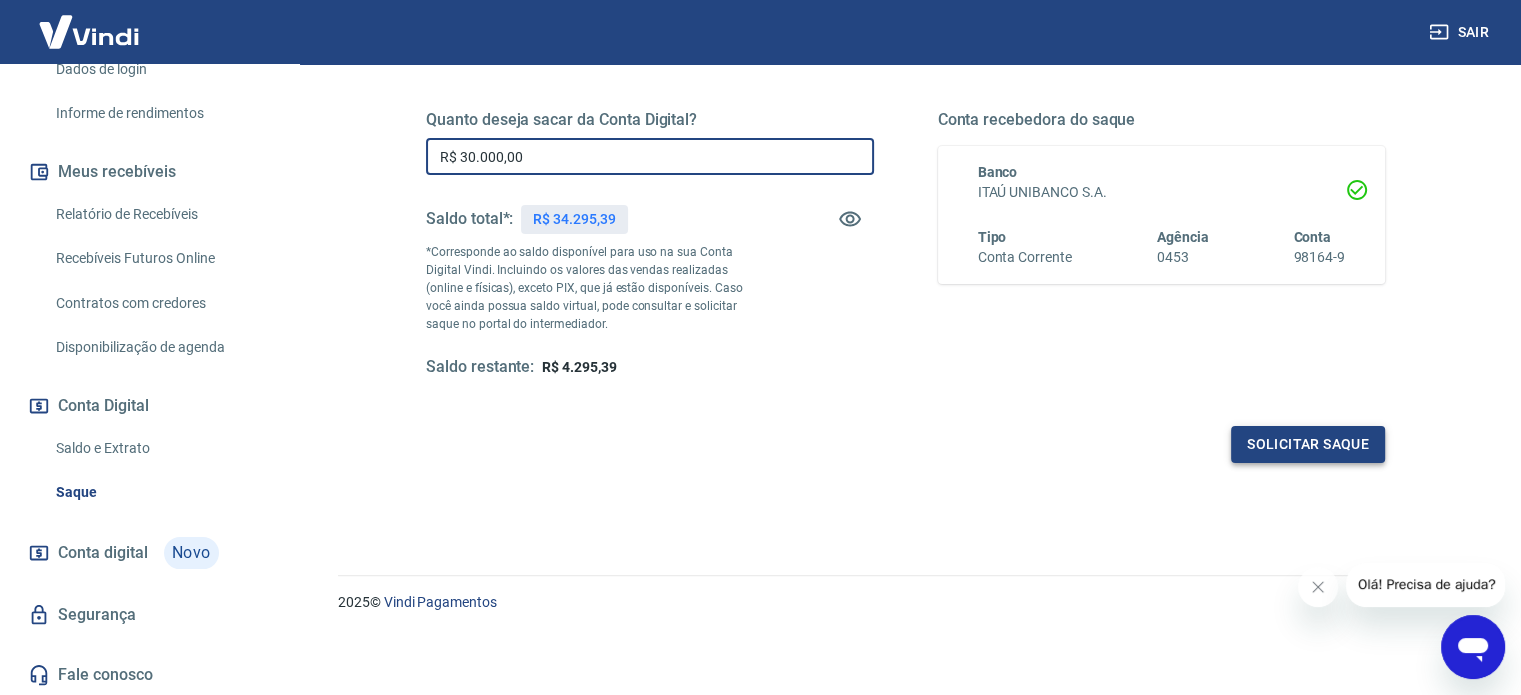 type on "R$ 30.000,00" 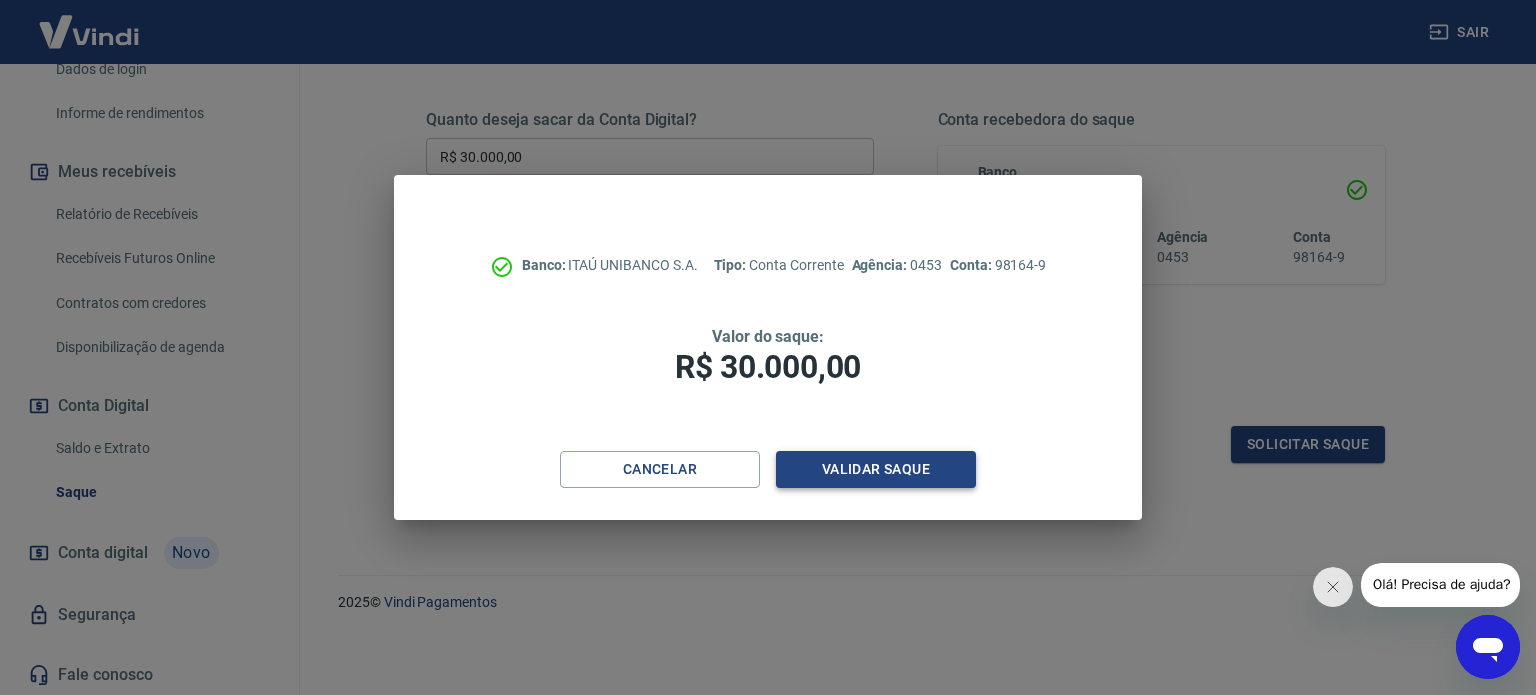 click on "Validar saque" at bounding box center [876, 469] 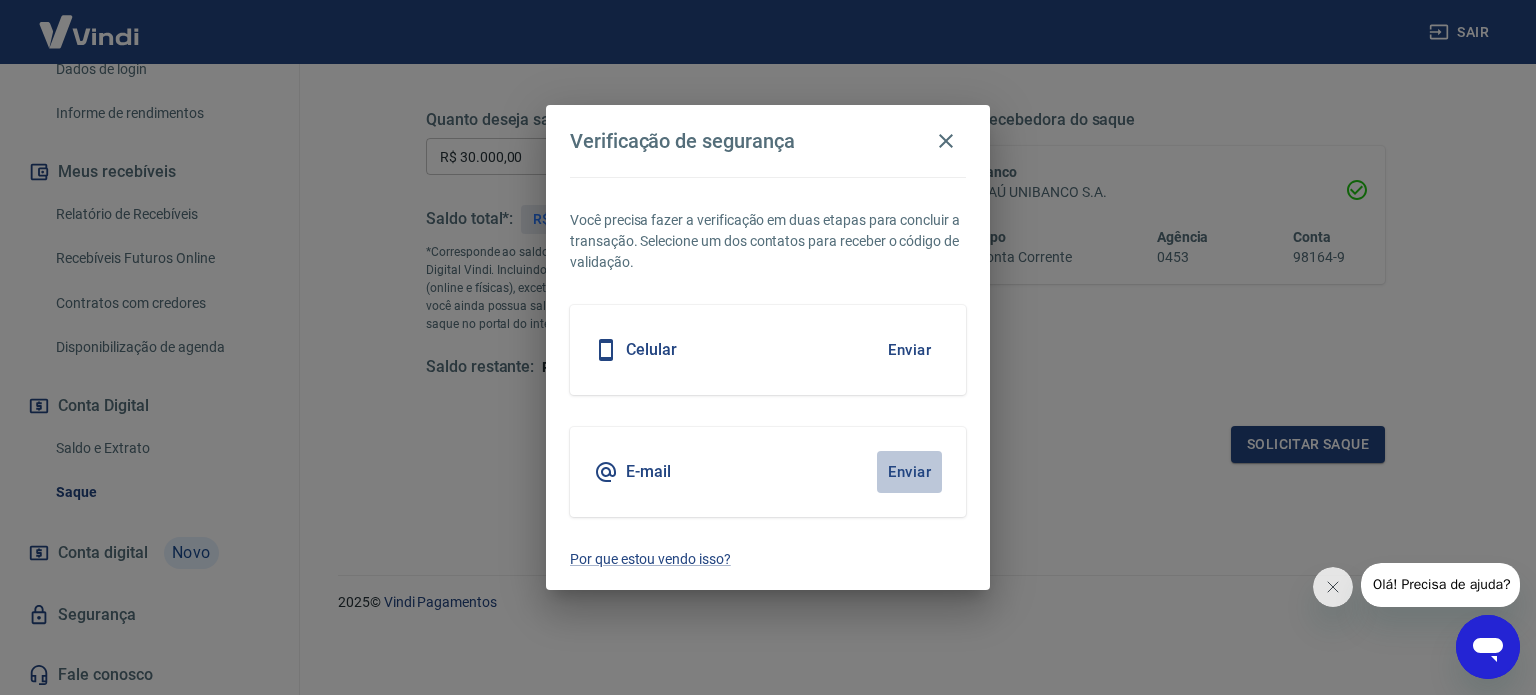 click on "Enviar" at bounding box center (909, 472) 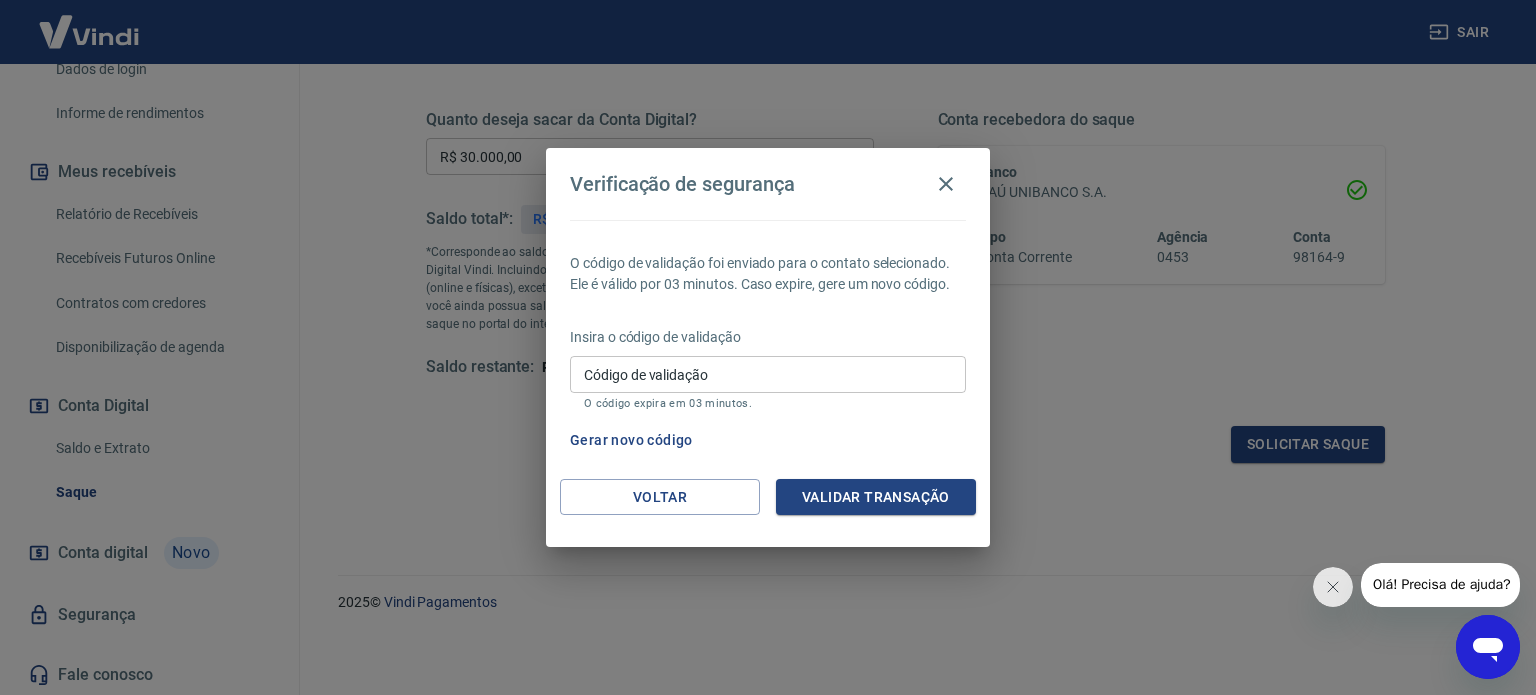 click on "Código de validação" at bounding box center [768, 374] 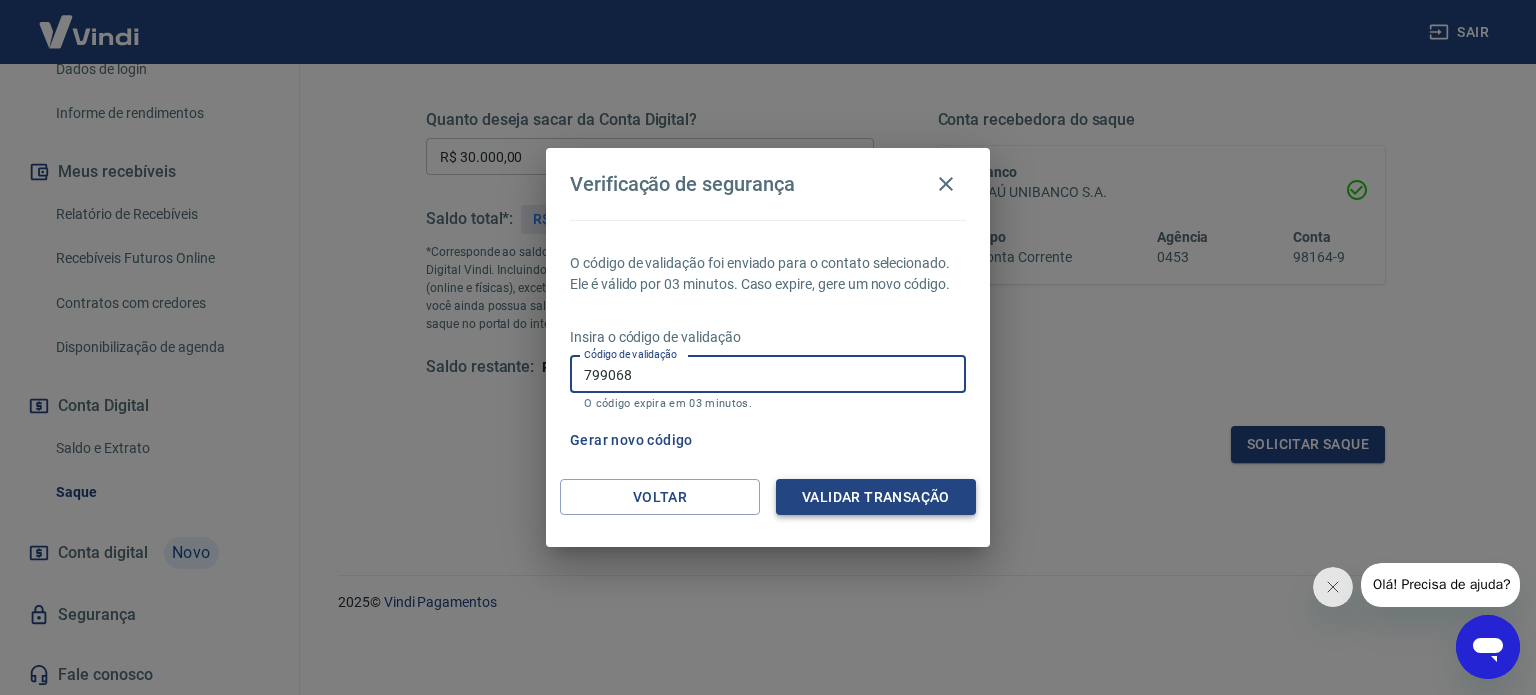 type on "799068" 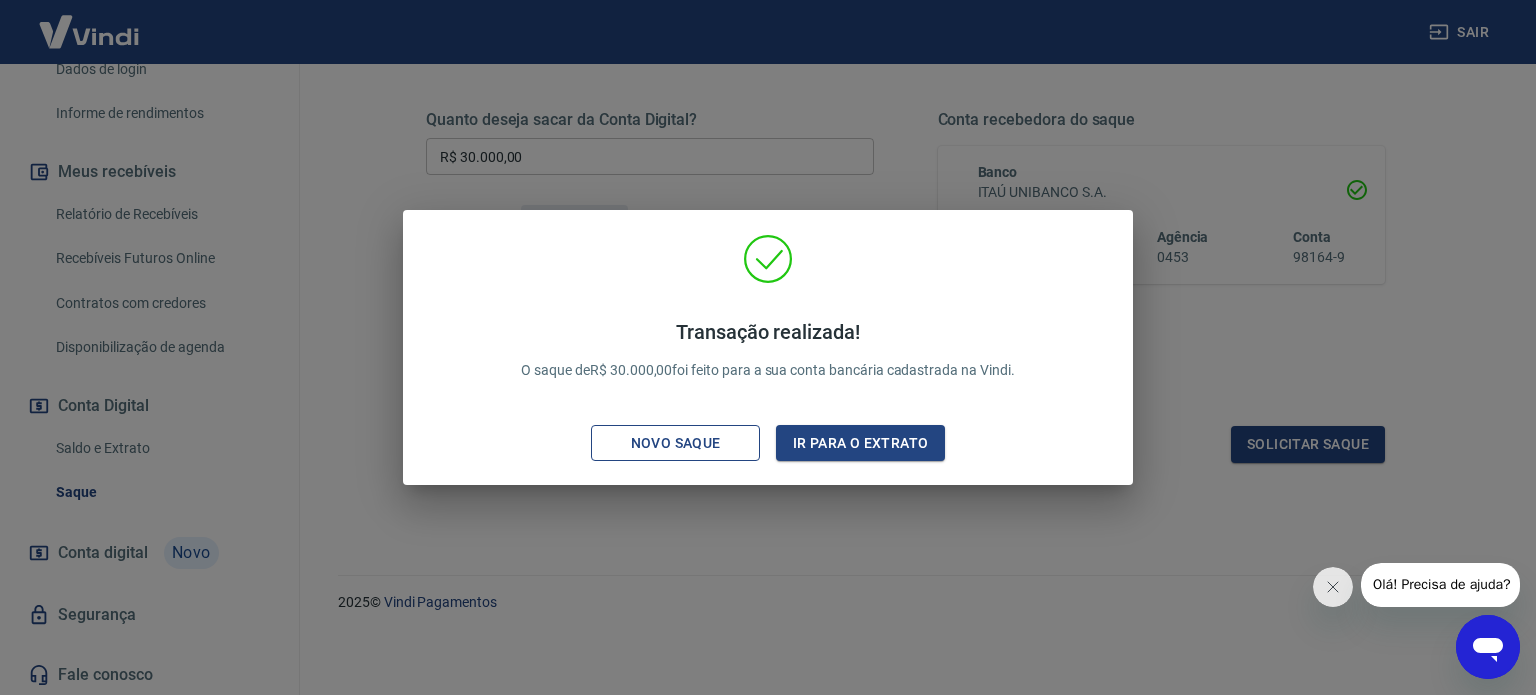 click on "Novo saque" at bounding box center (676, 443) 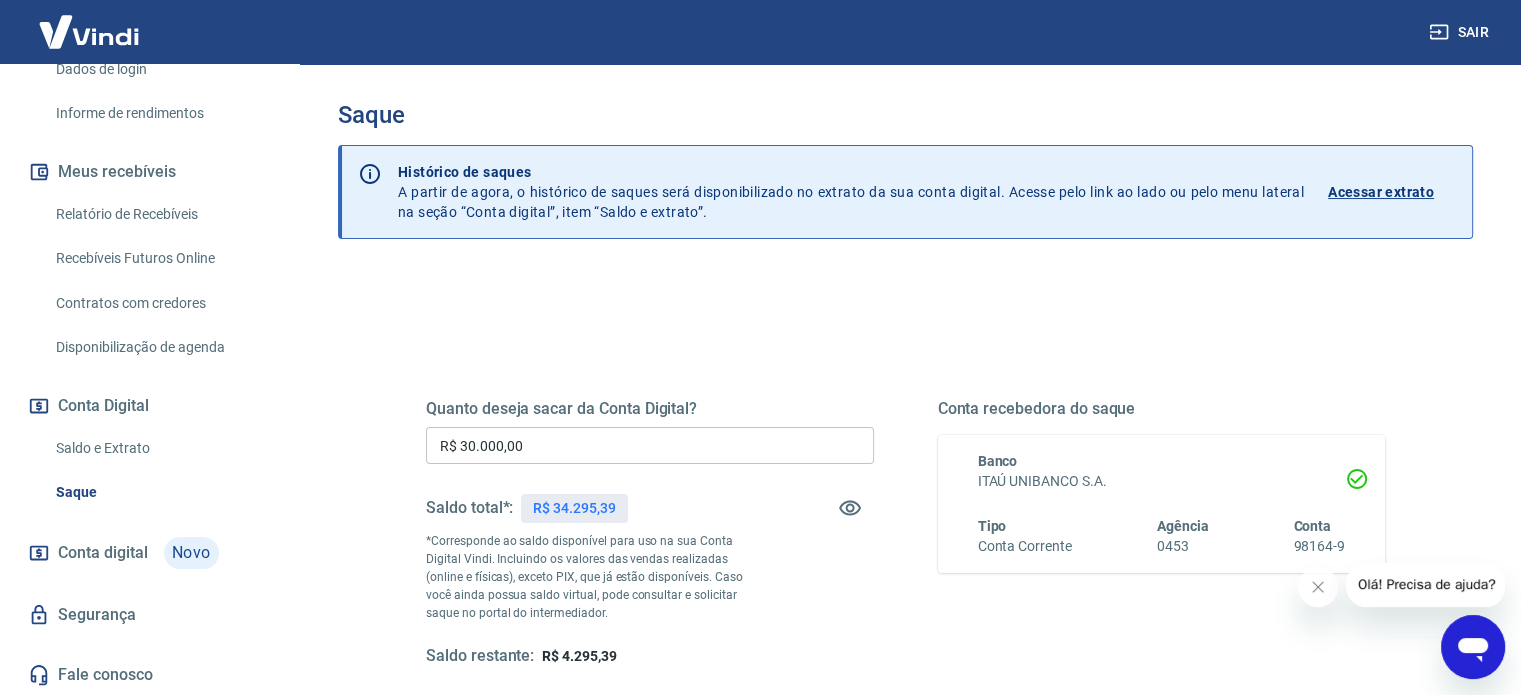 scroll, scrollTop: 0, scrollLeft: 0, axis: both 